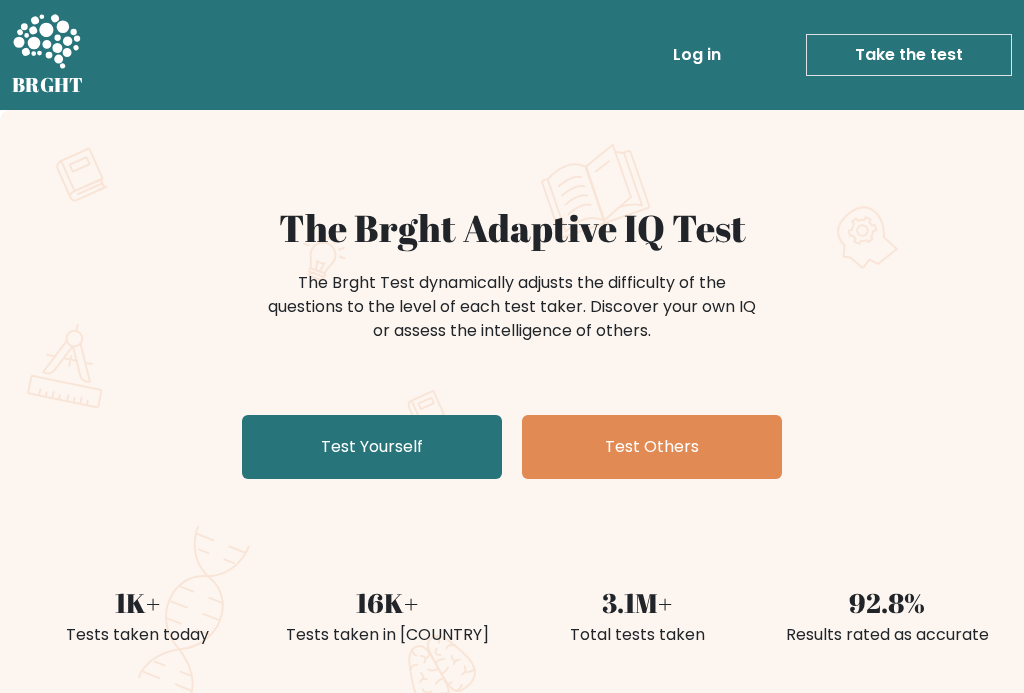 scroll, scrollTop: 0, scrollLeft: 0, axis: both 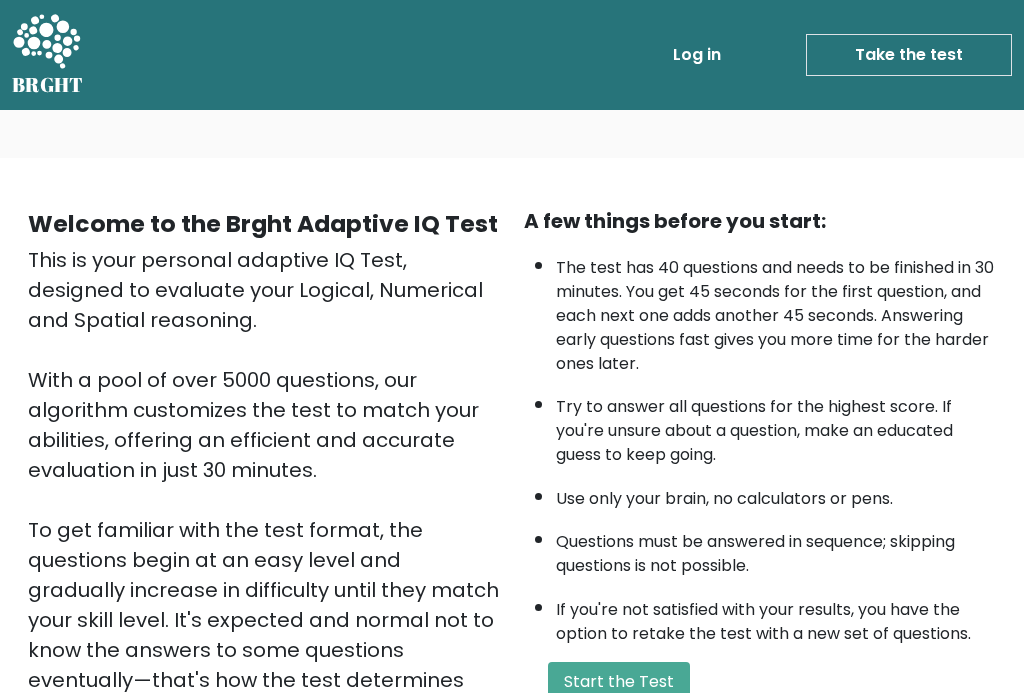 click on "Start the Test" at bounding box center [619, 682] 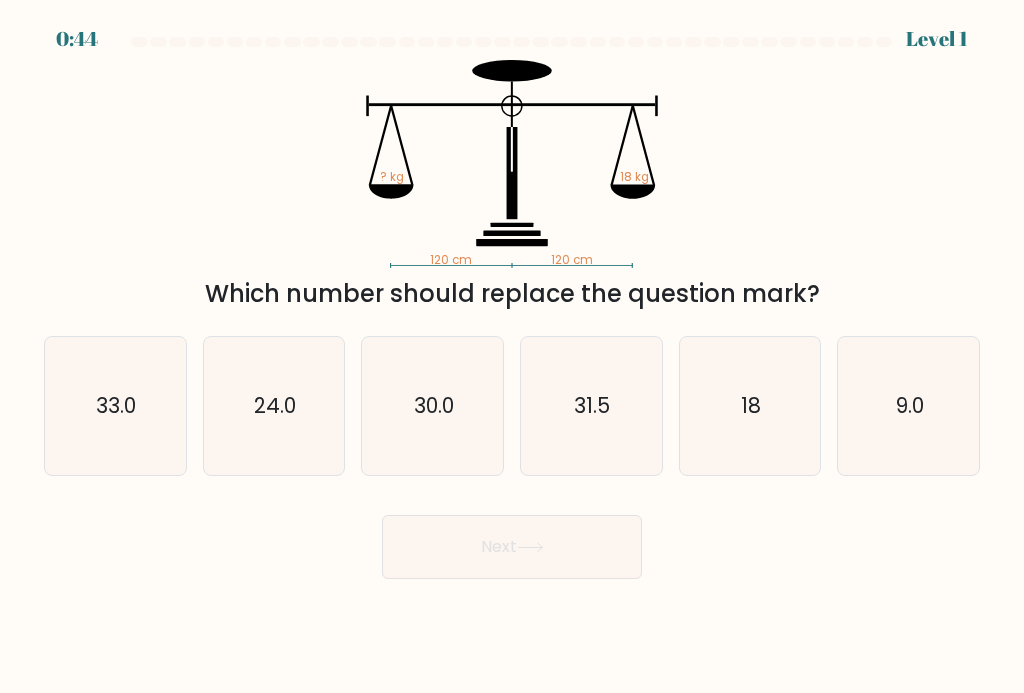 scroll, scrollTop: 0, scrollLeft: 0, axis: both 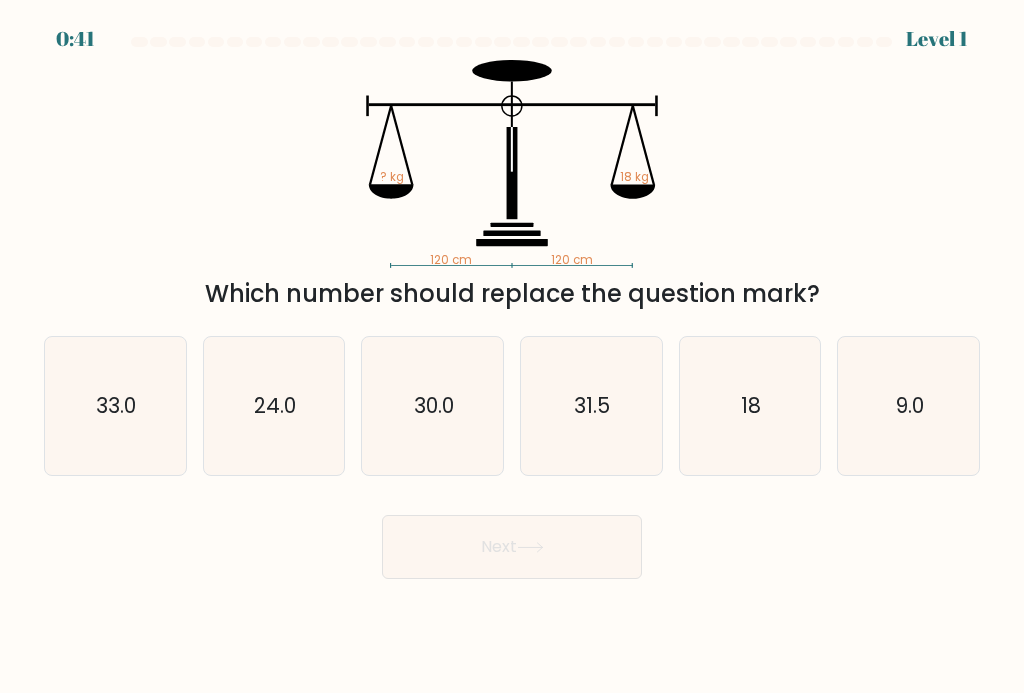 click on "18" 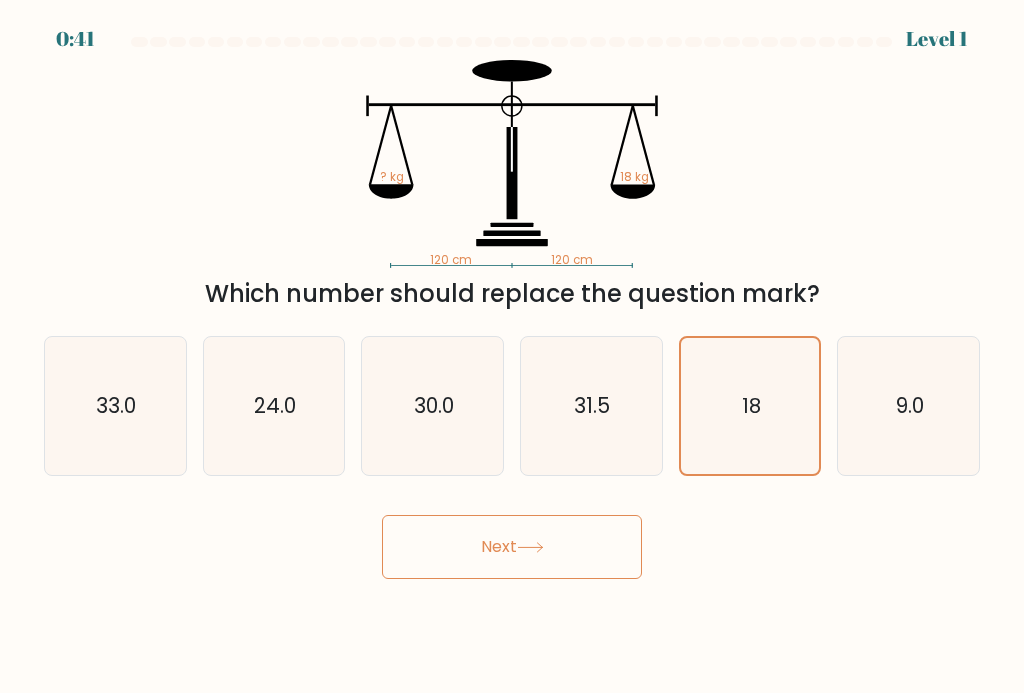 click on "Next" at bounding box center [512, 547] 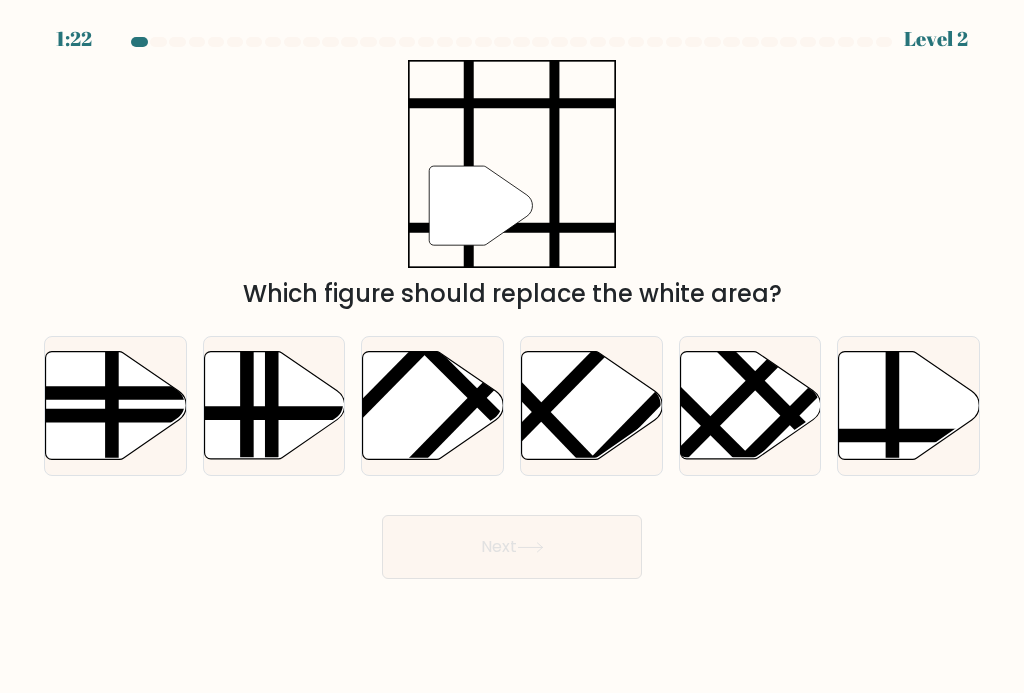 click 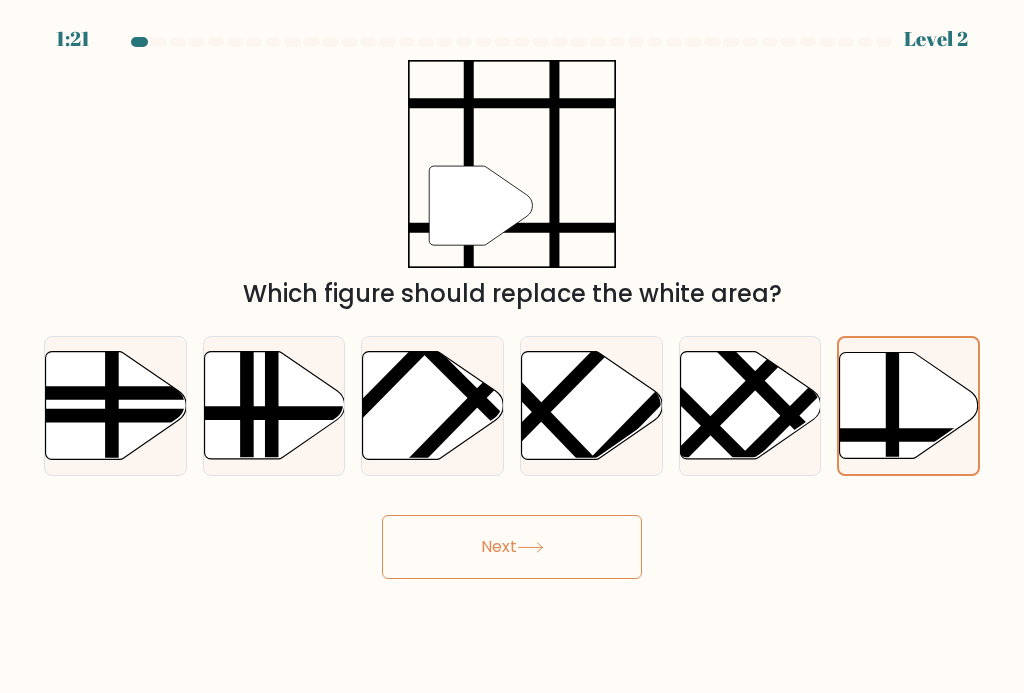 click on "Next" at bounding box center (512, 547) 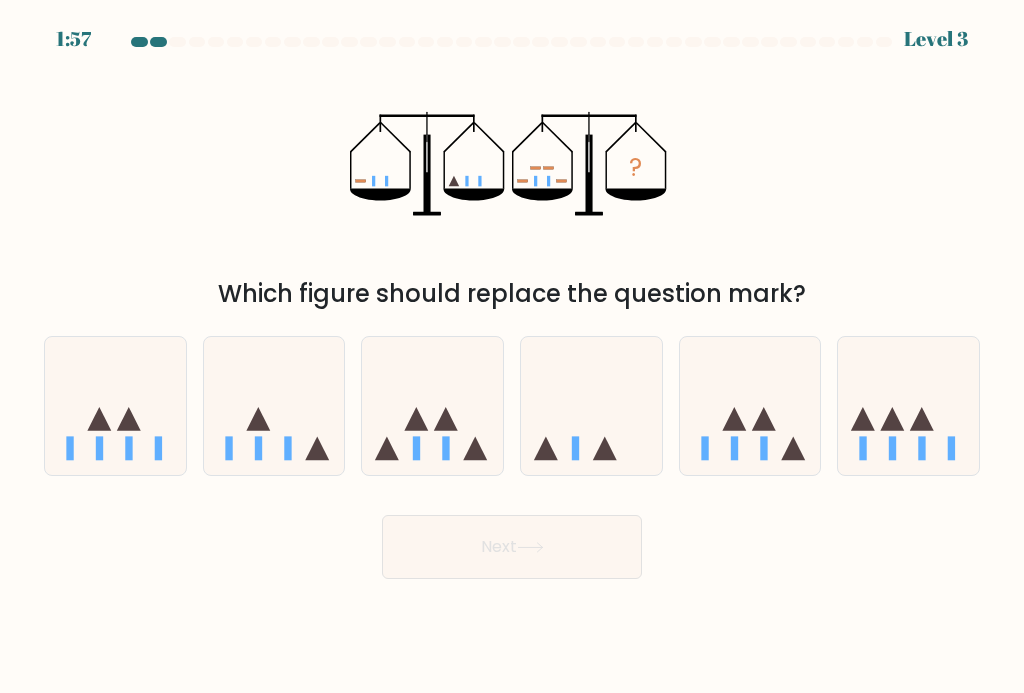 click 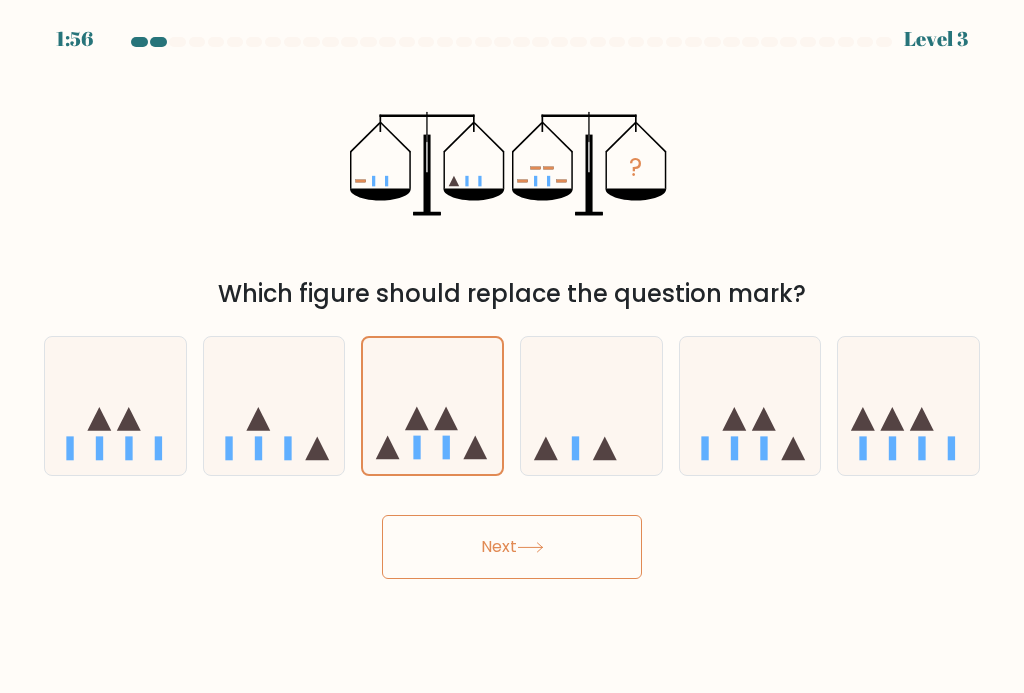 click on "Next" at bounding box center (512, 547) 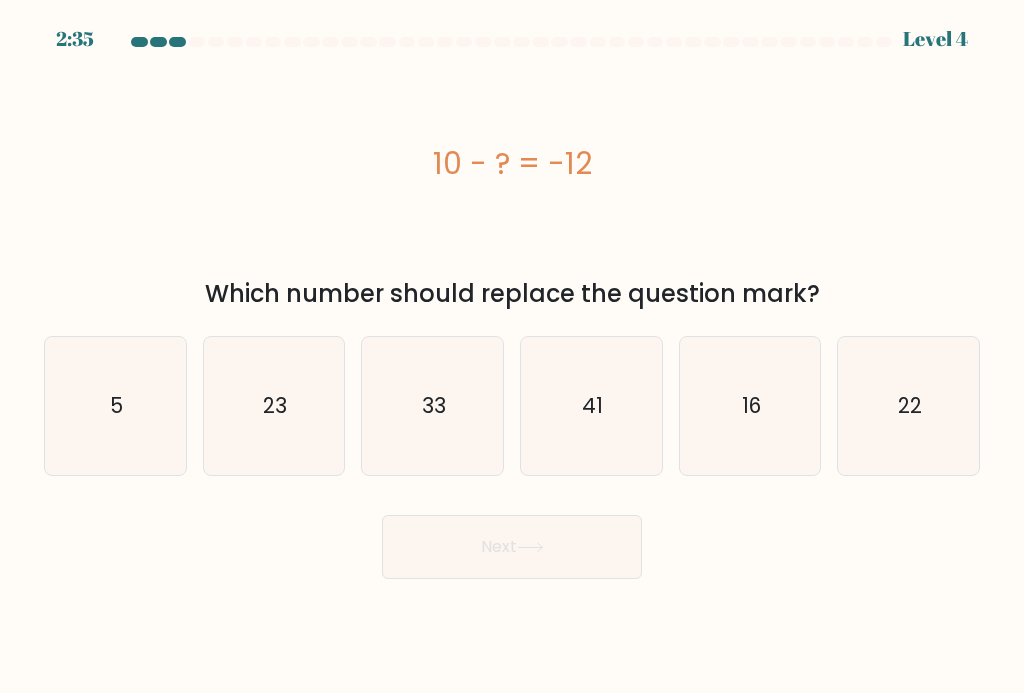 click on "22" 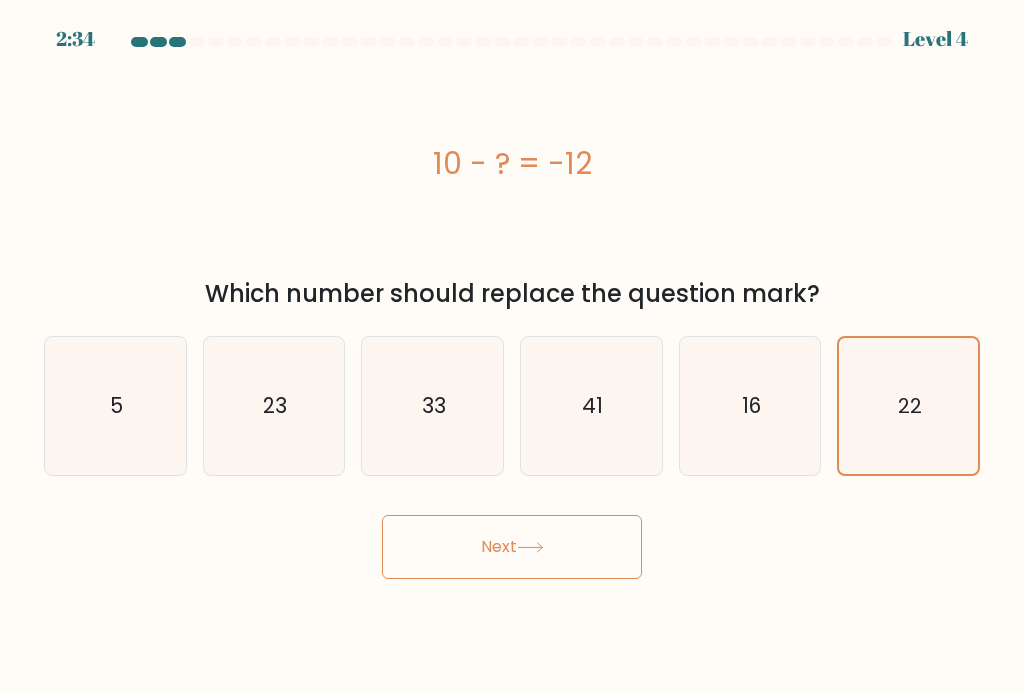 click on "Next" at bounding box center (512, 547) 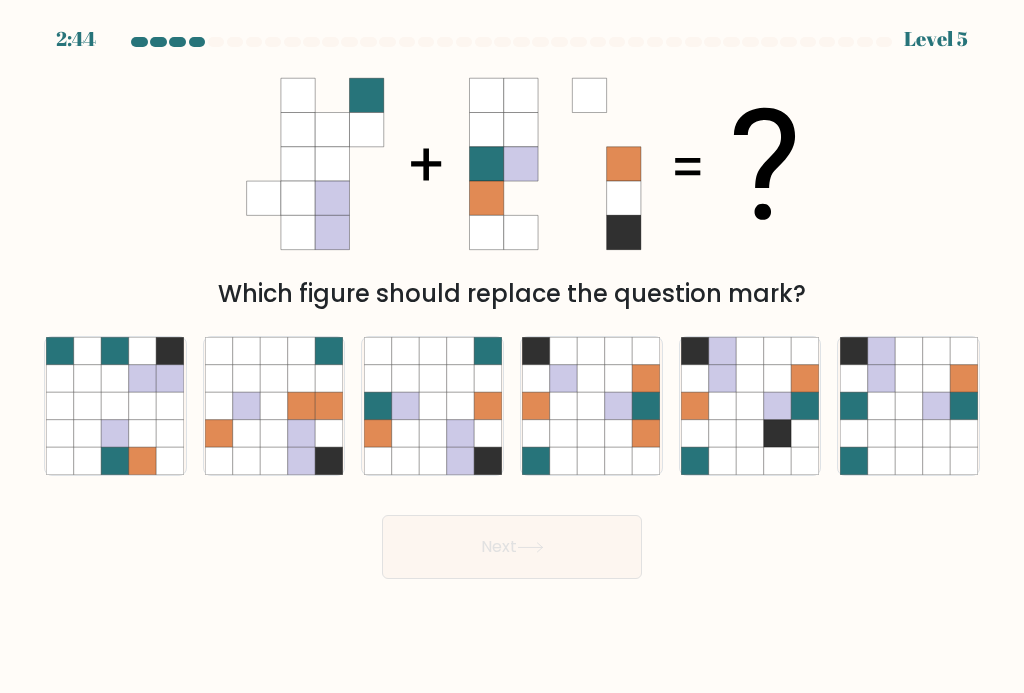 click 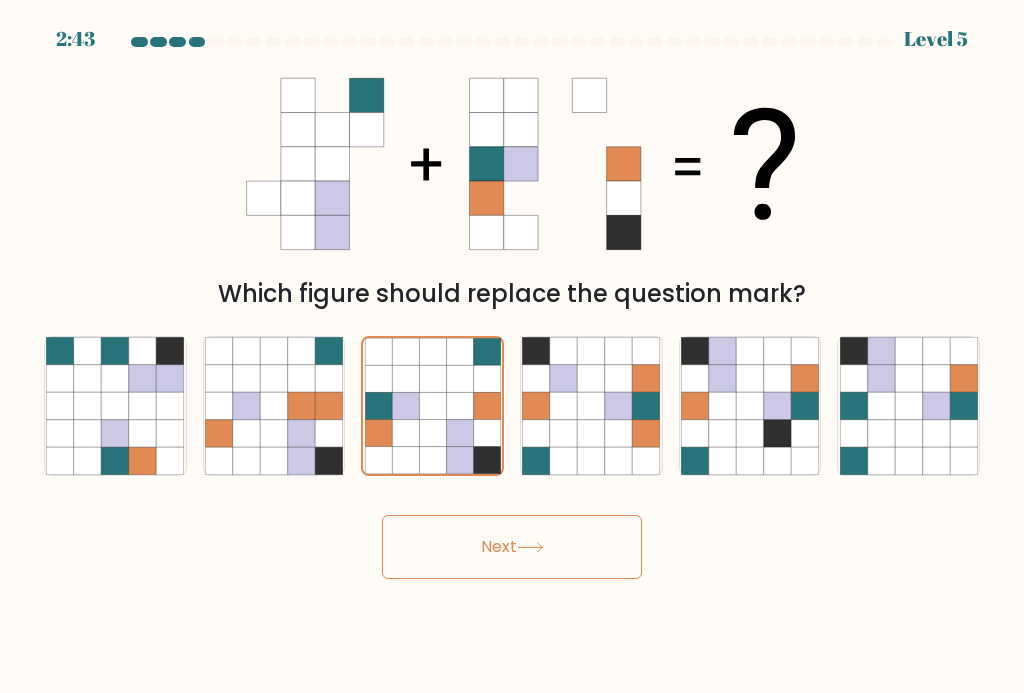 click on "Next" at bounding box center (512, 547) 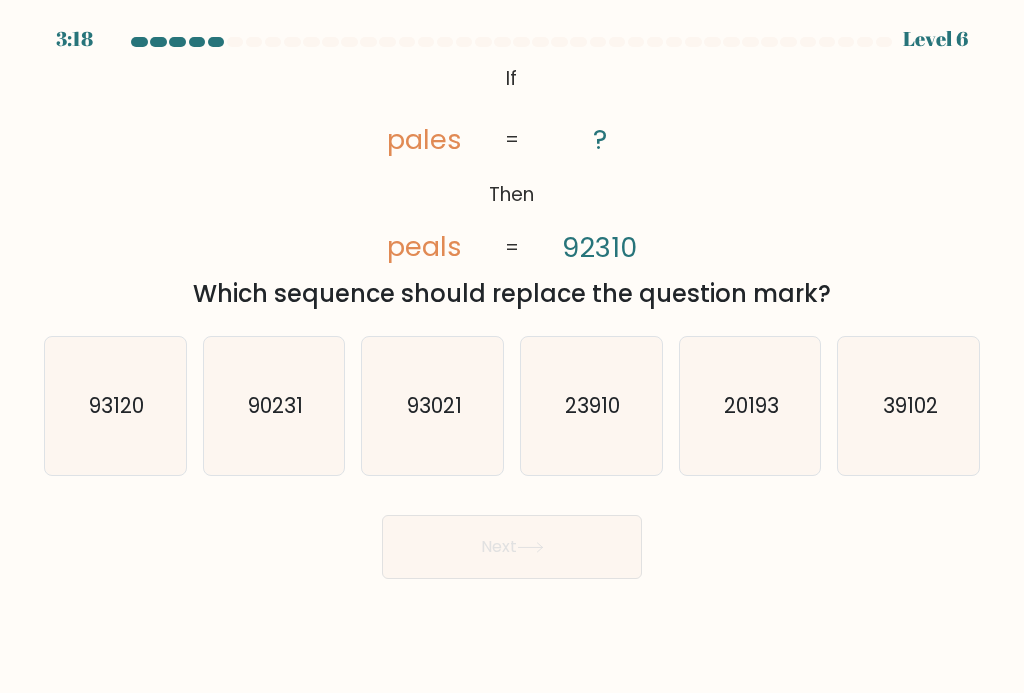 click on "93120" 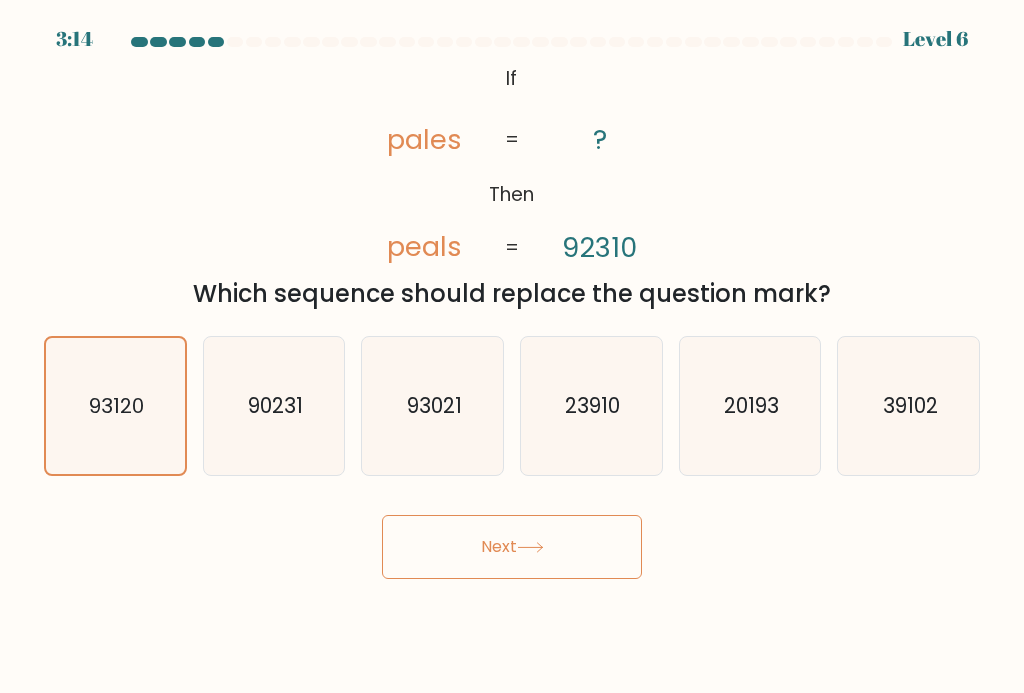click on "Next" at bounding box center (512, 547) 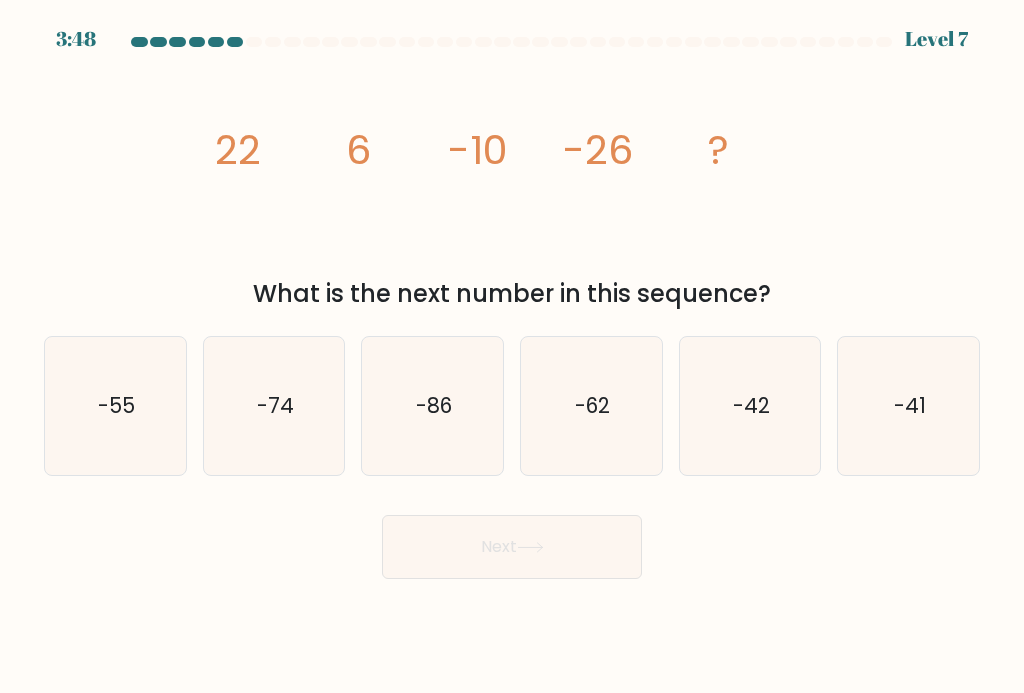 click on "-42" 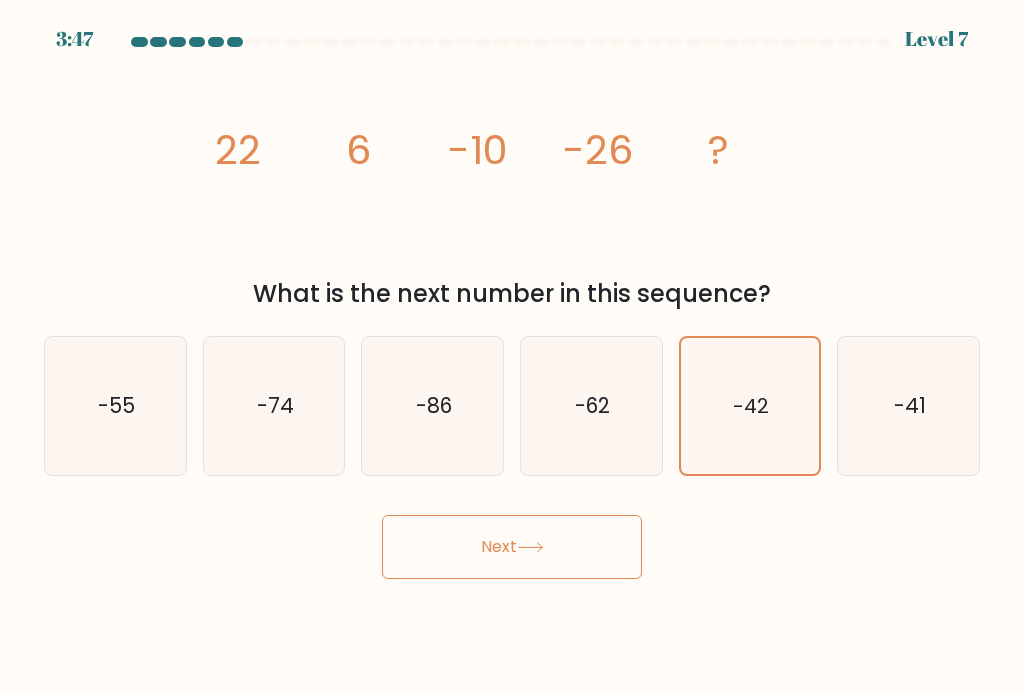 click on "Next" at bounding box center [512, 547] 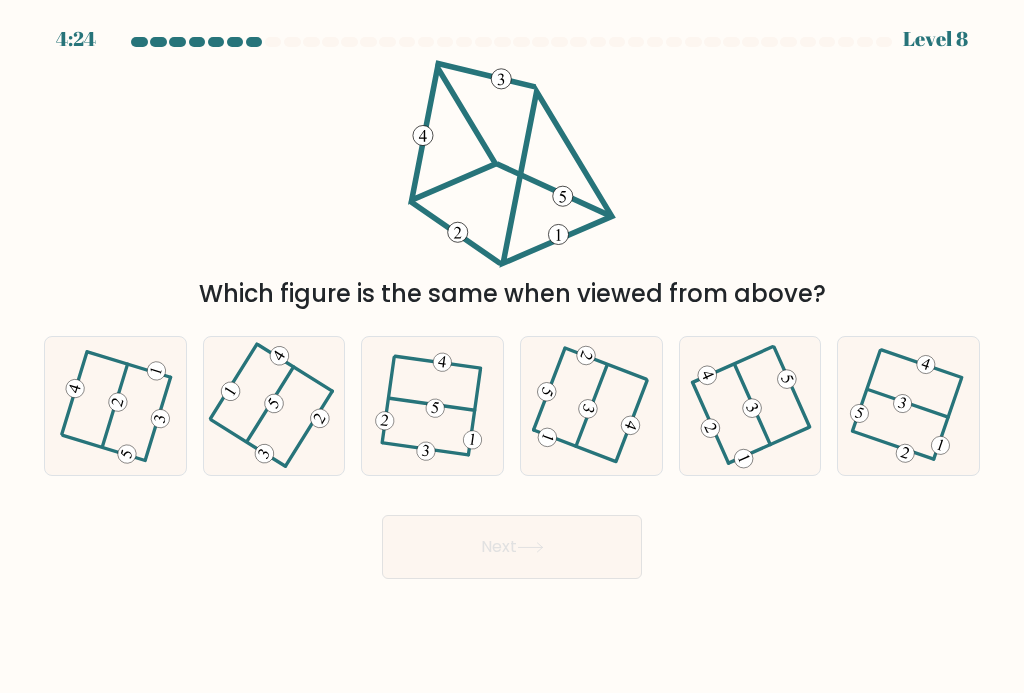 click 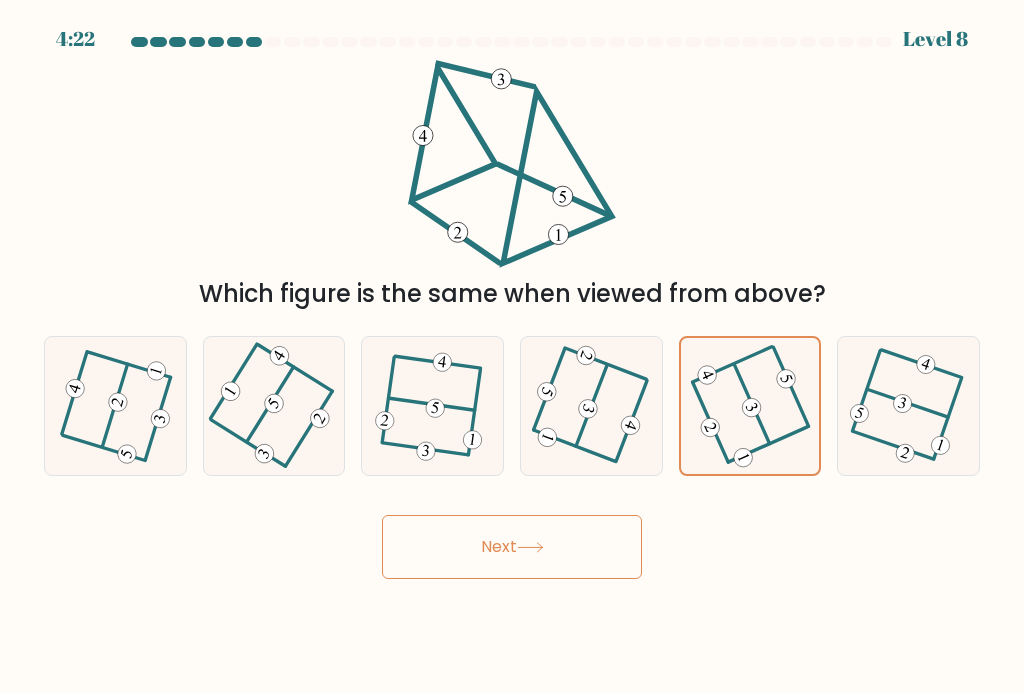 click on "Next" at bounding box center [512, 547] 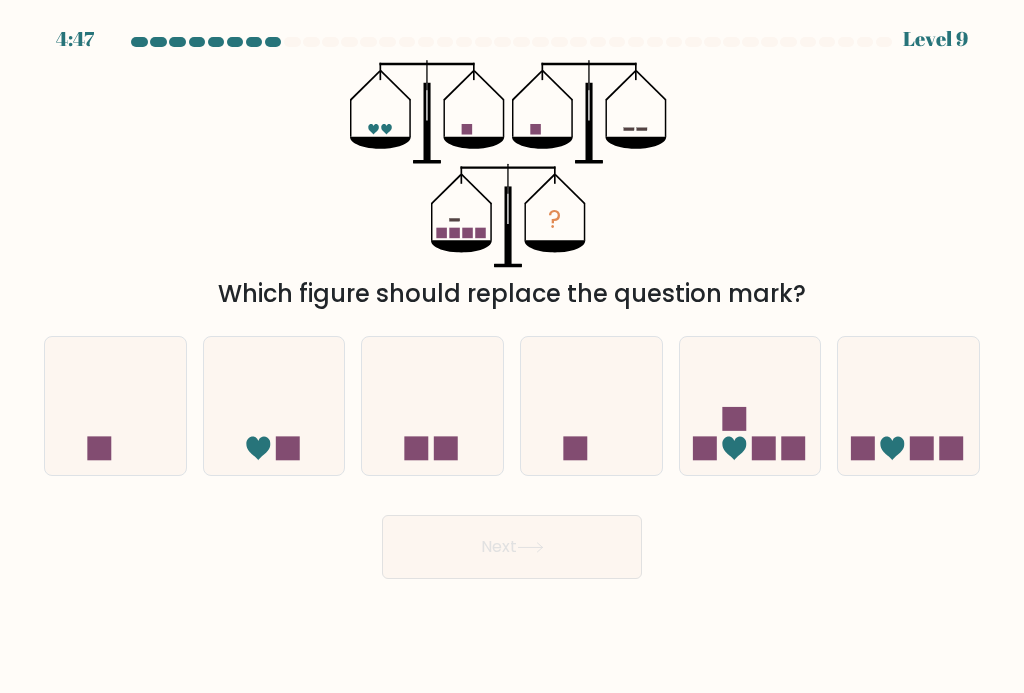 click 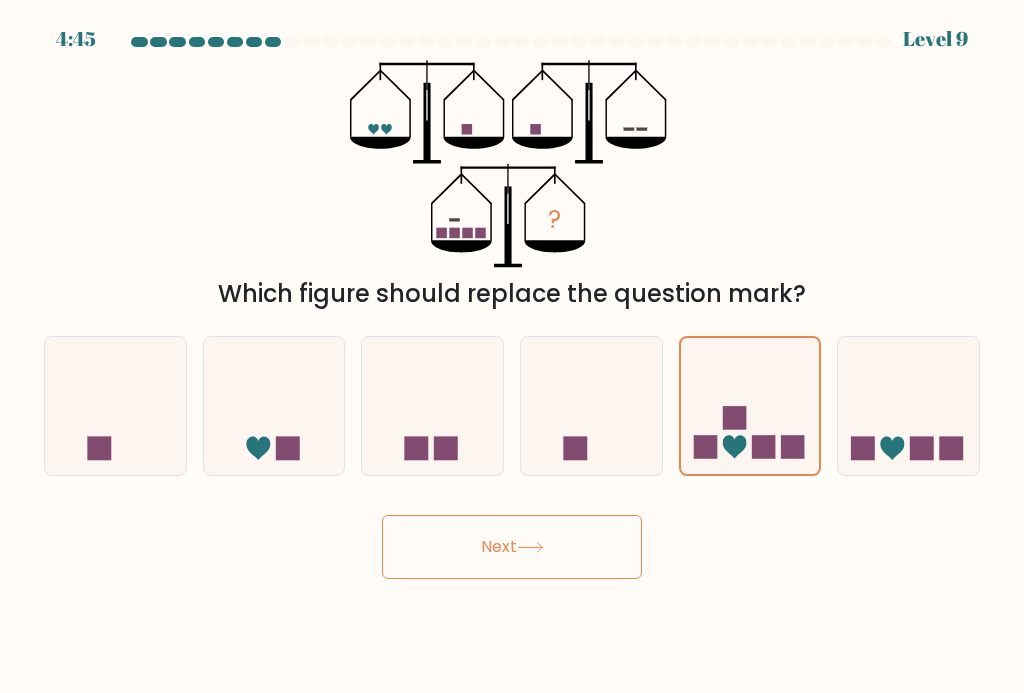 click on "Next" at bounding box center (512, 547) 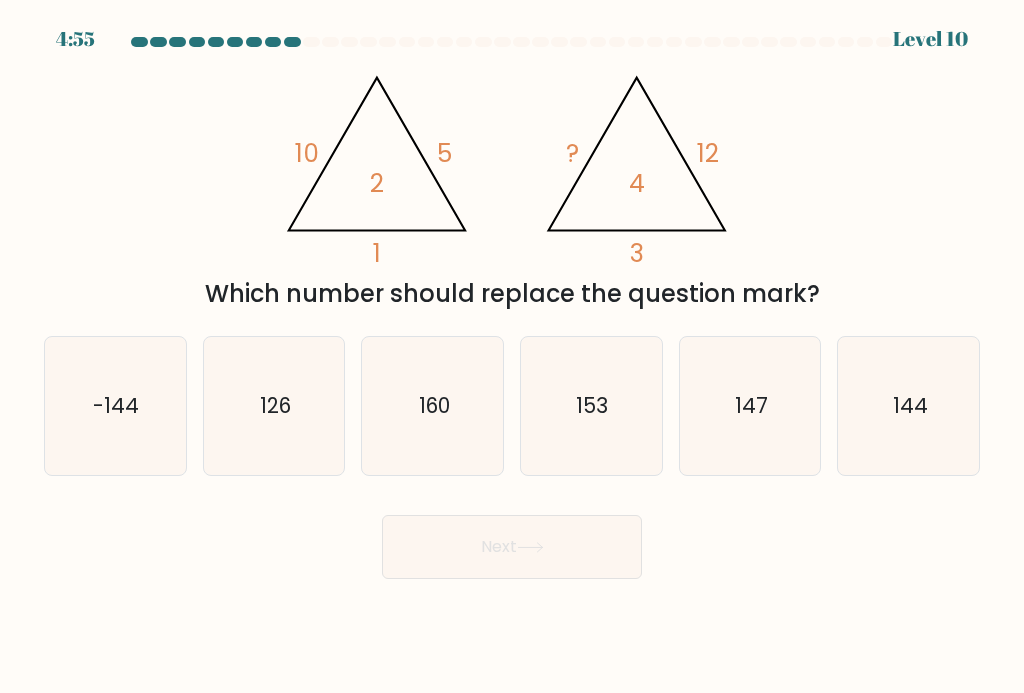click on "144" 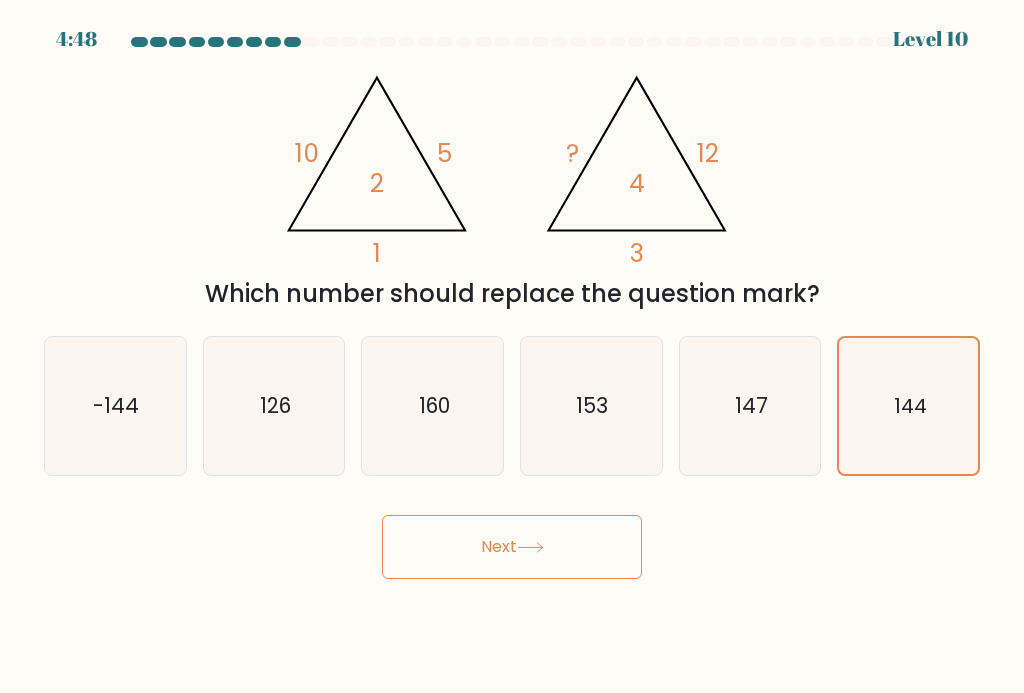 click on "Next" at bounding box center [512, 547] 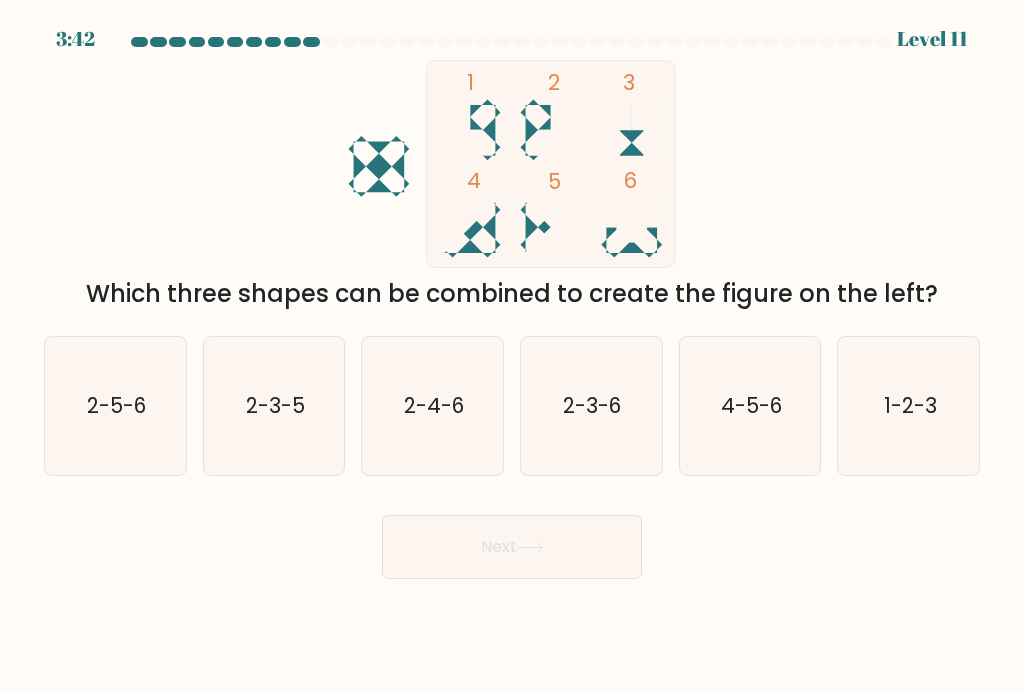 click on "1-2-3" 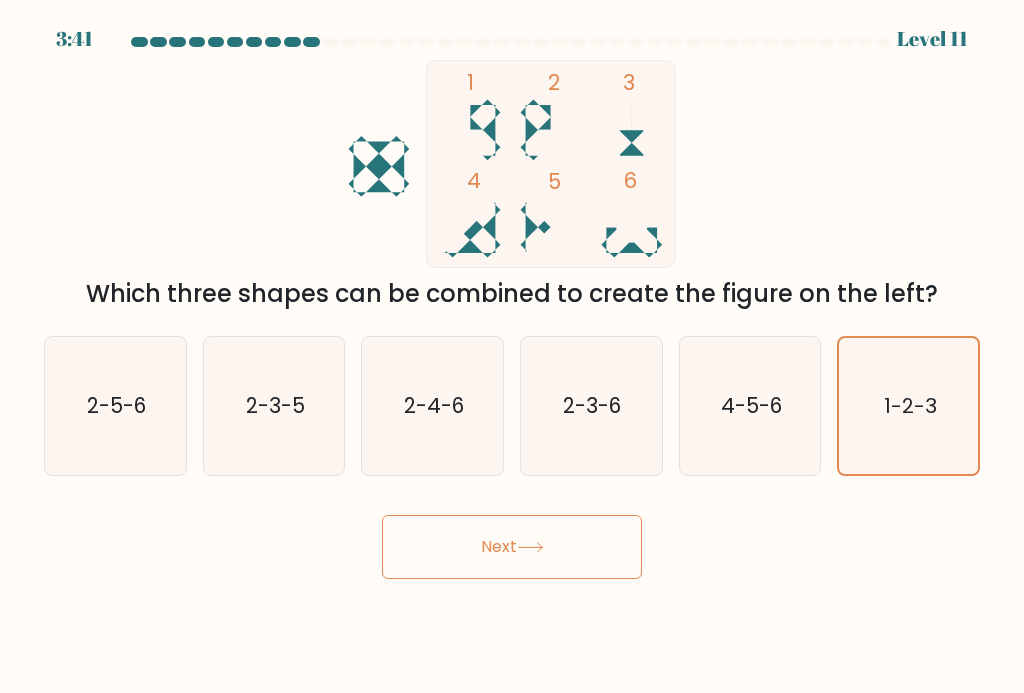 click on "Next" at bounding box center (512, 547) 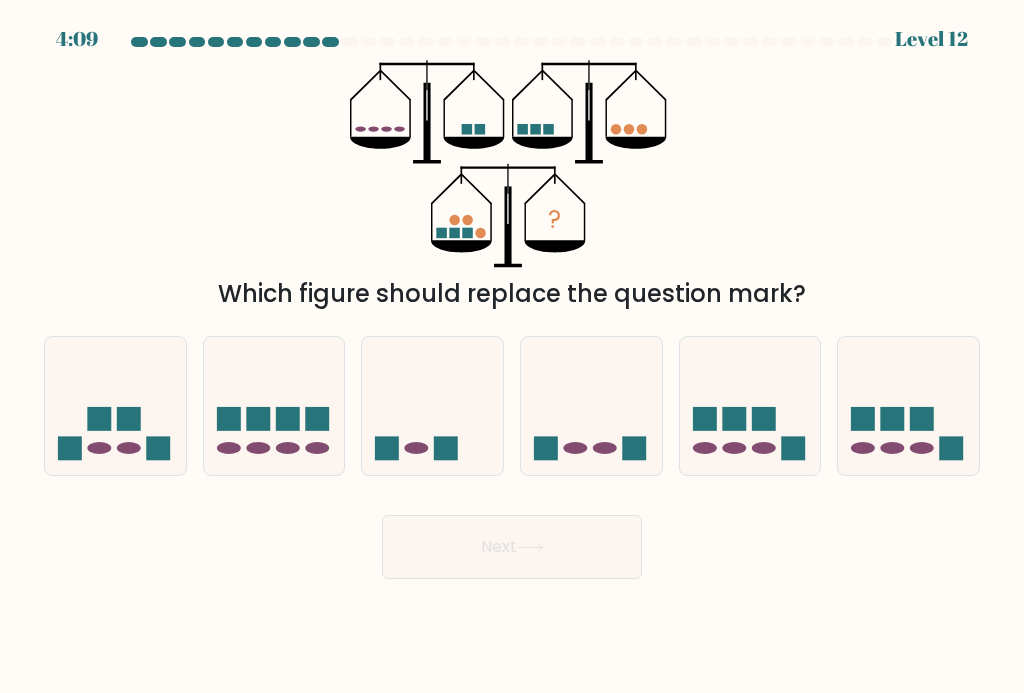 click 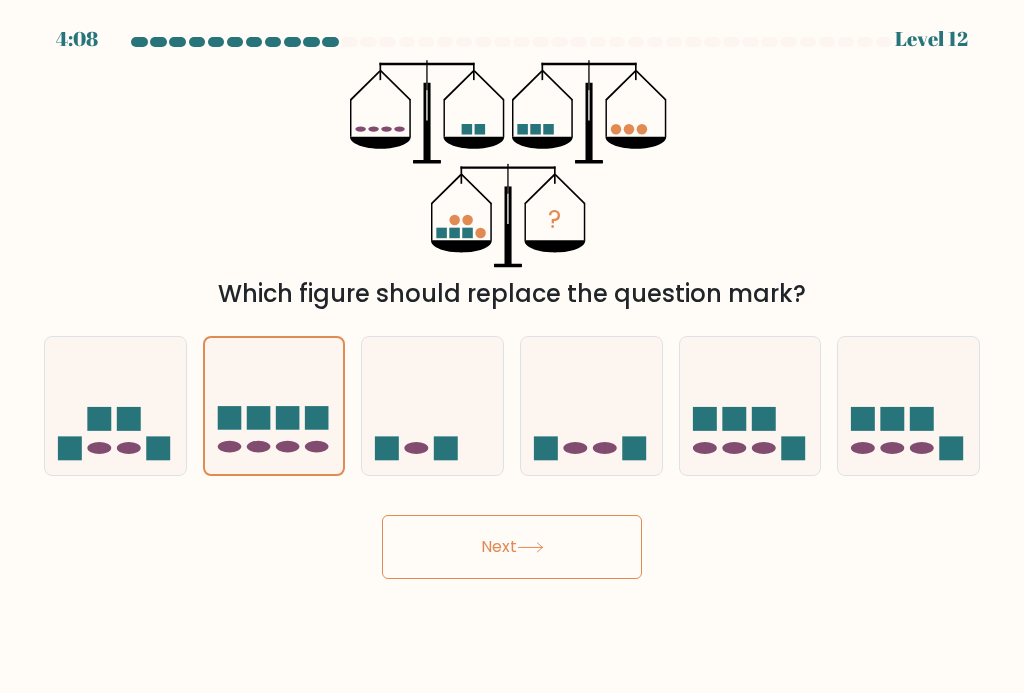 click 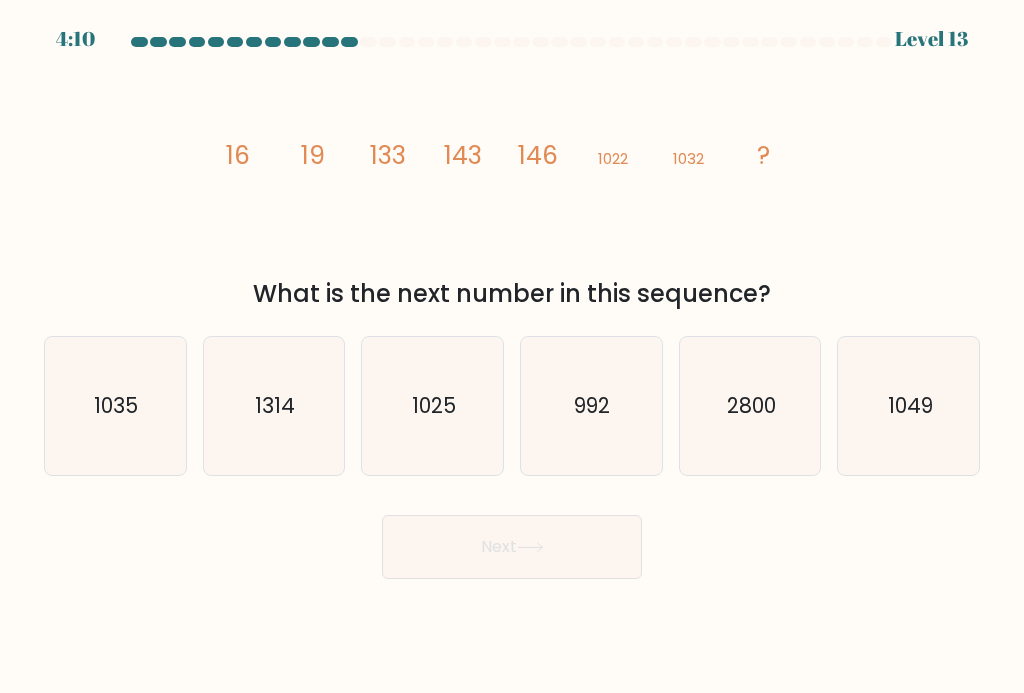 click on "1035" 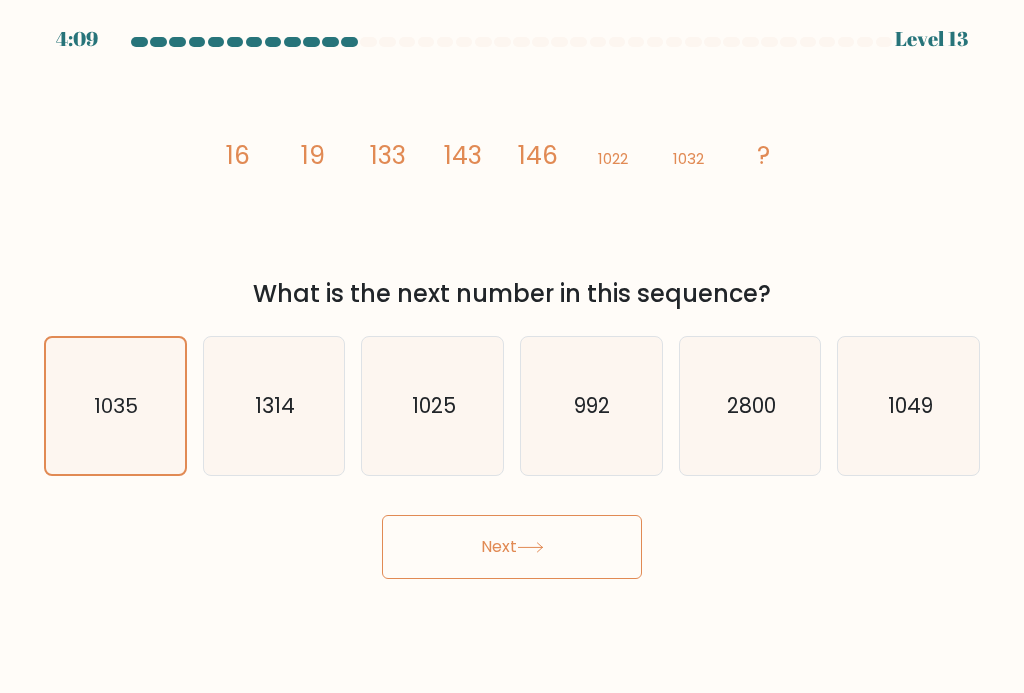 click 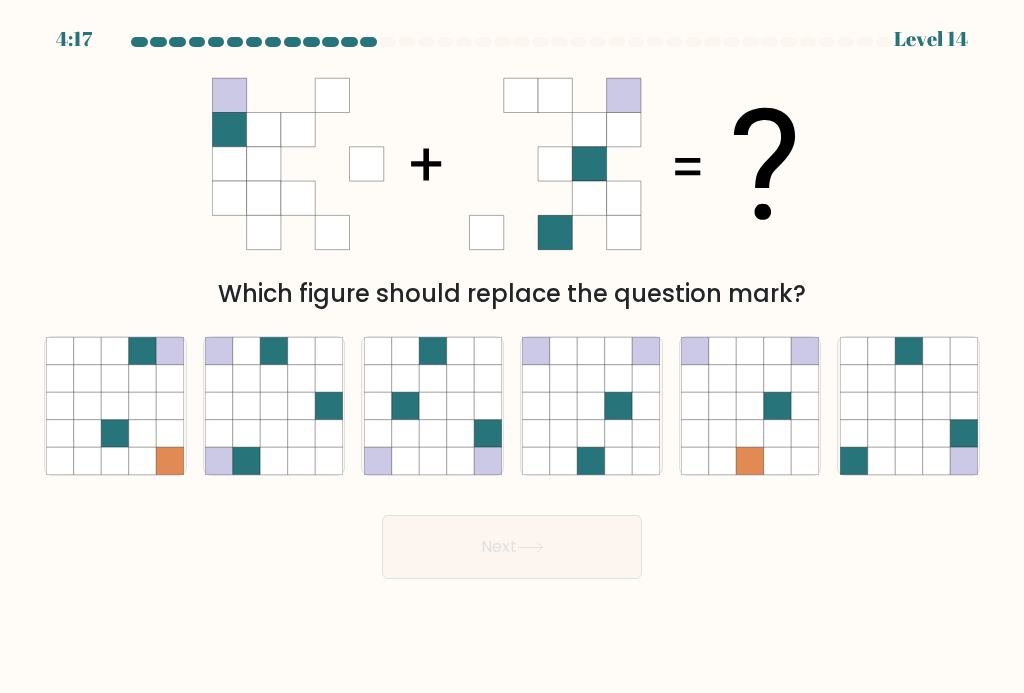 click 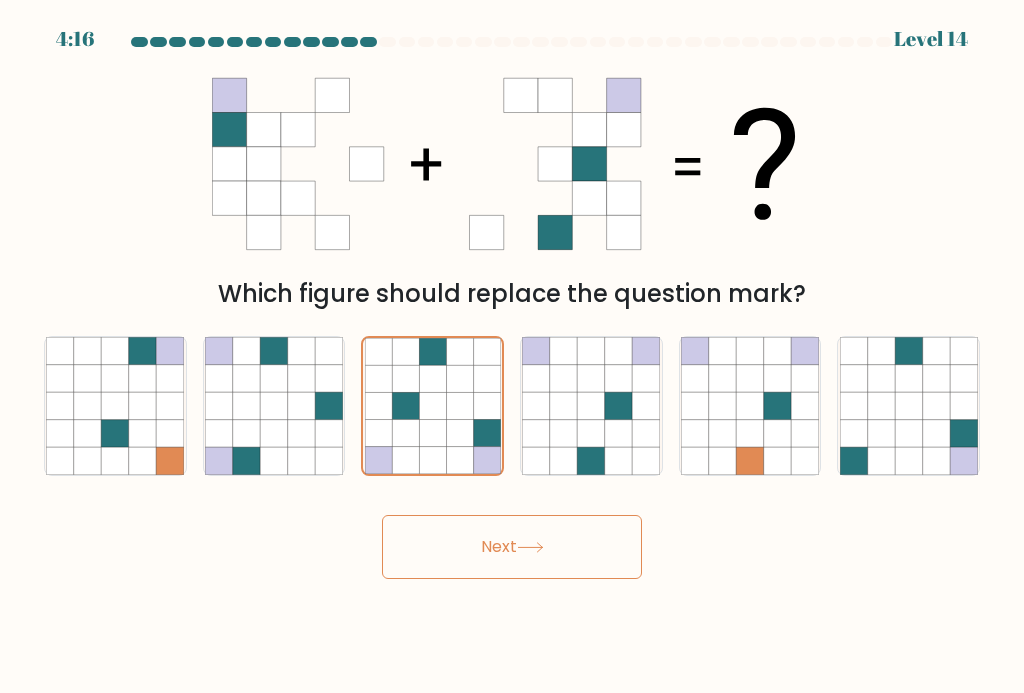 click on "Next" at bounding box center (512, 547) 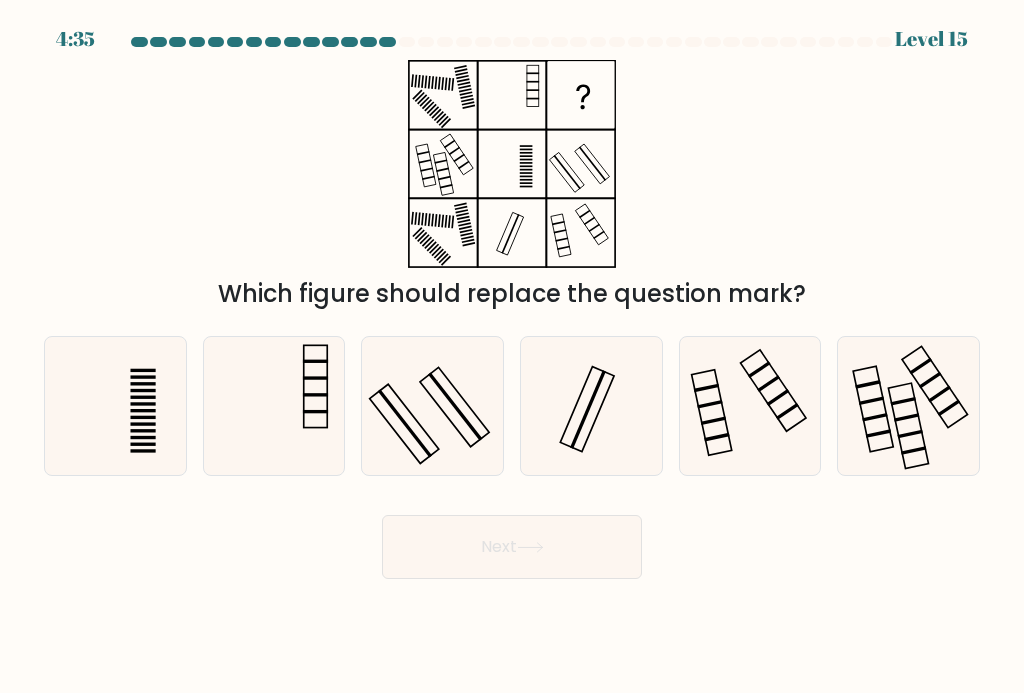click 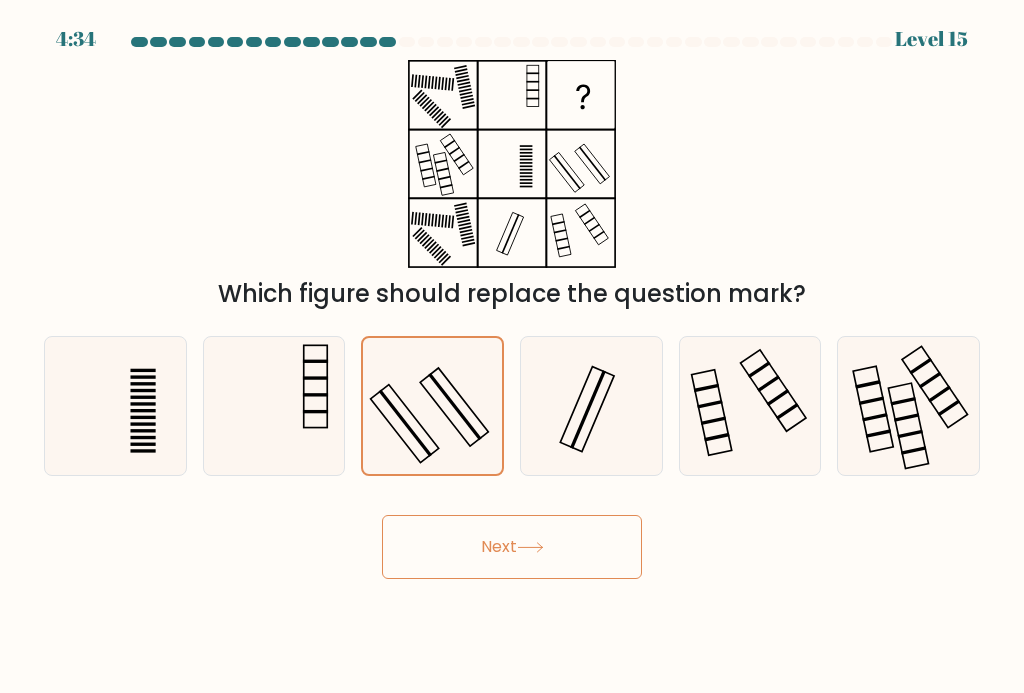 click on "Next" at bounding box center (512, 547) 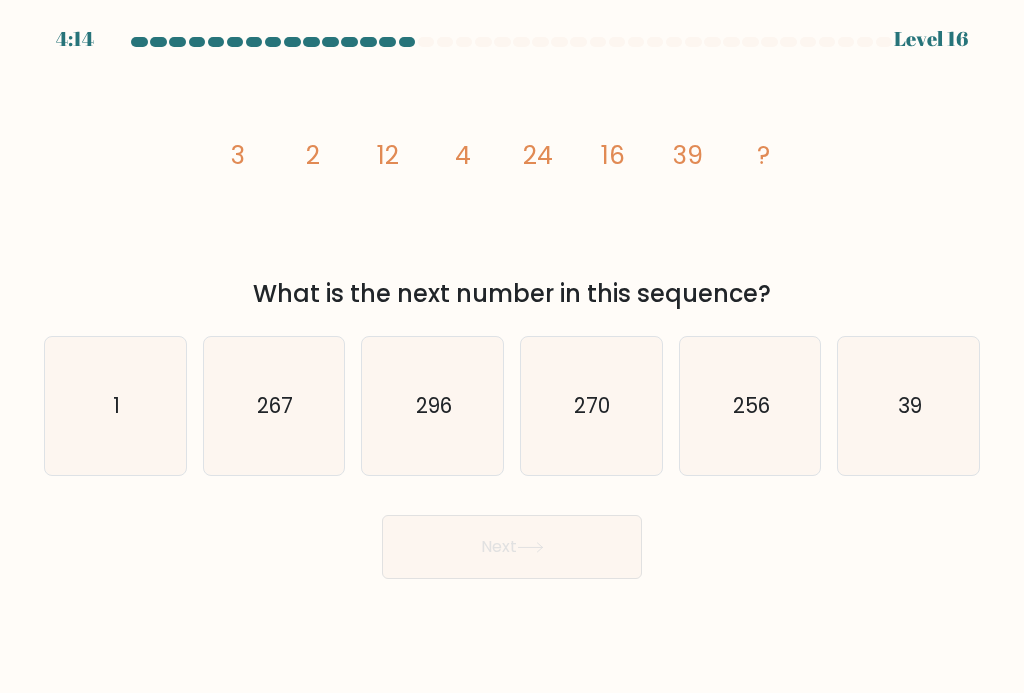 click on "256" 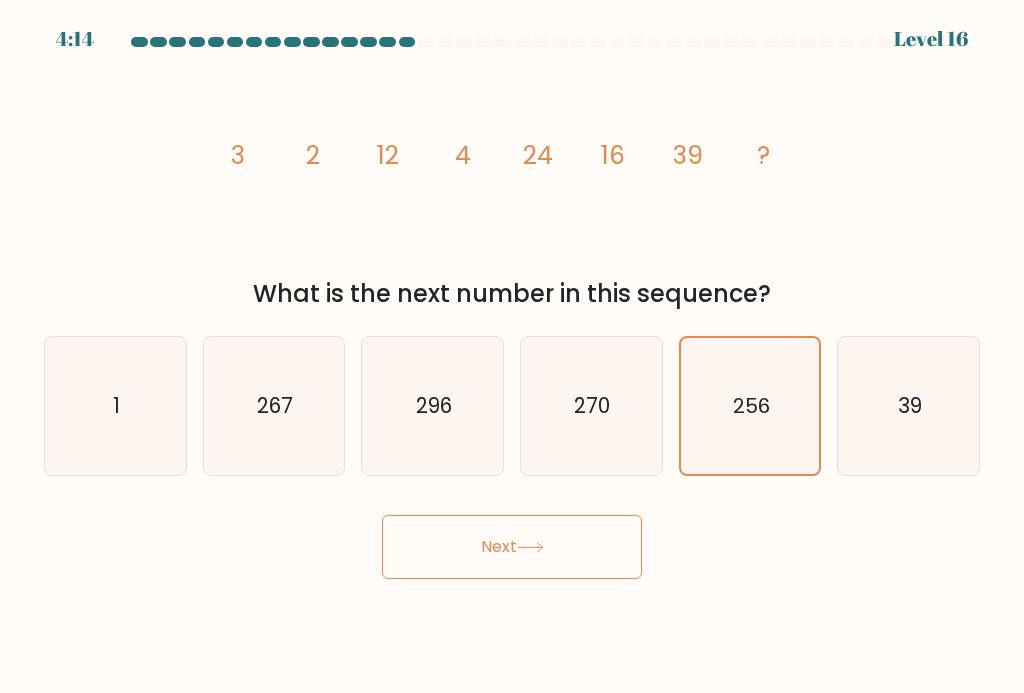 click on "Next" at bounding box center [512, 547] 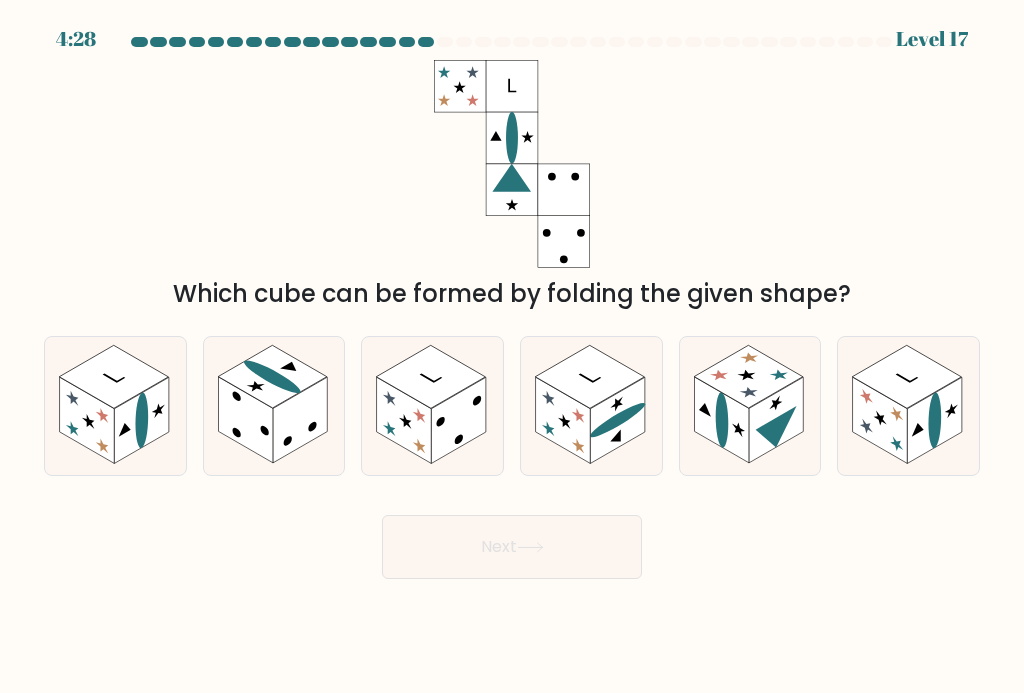 click 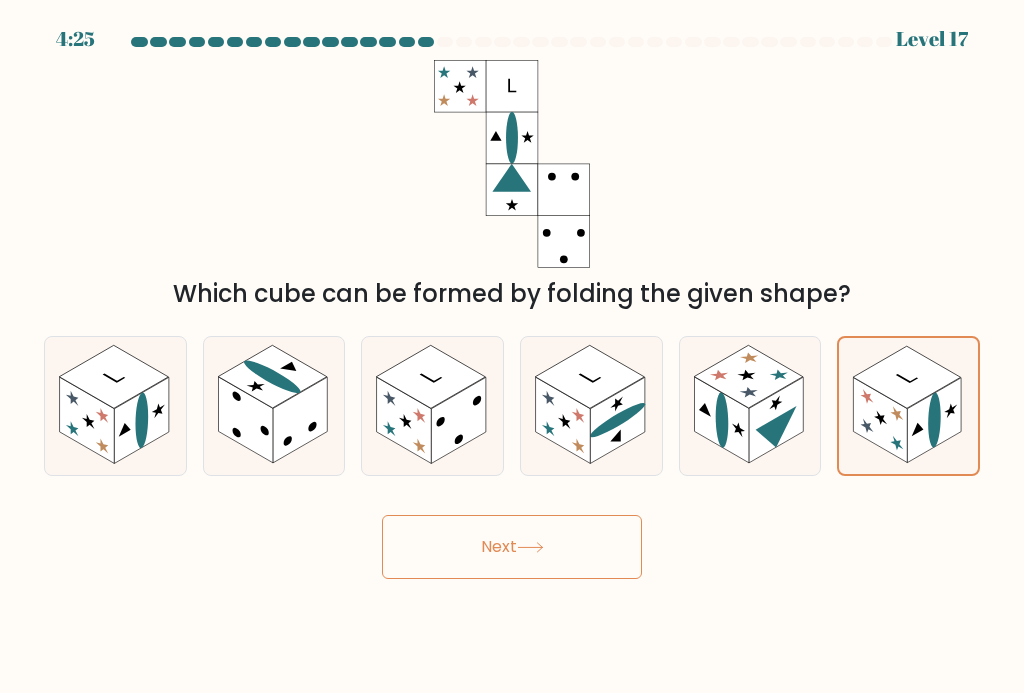 click on "Next" at bounding box center (512, 547) 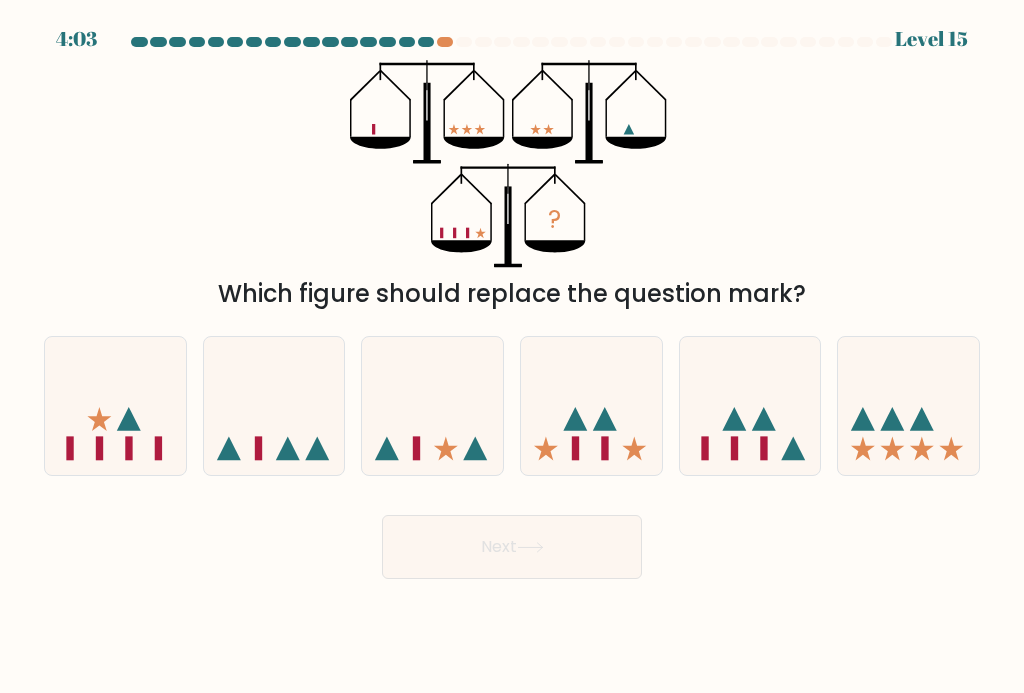 click 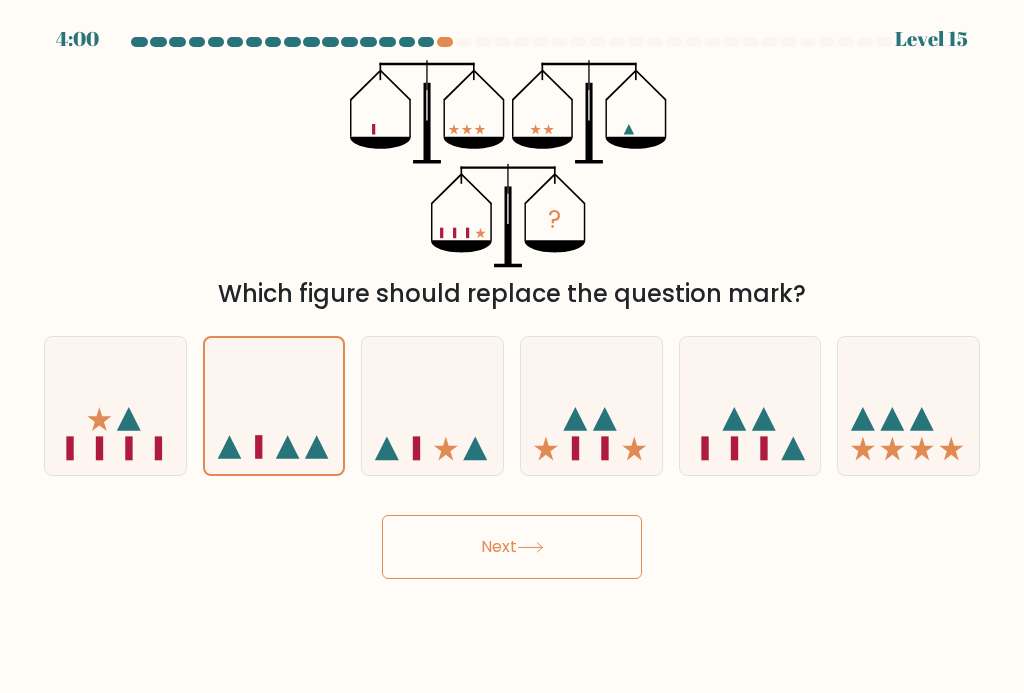 click on "Next" at bounding box center [512, 547] 